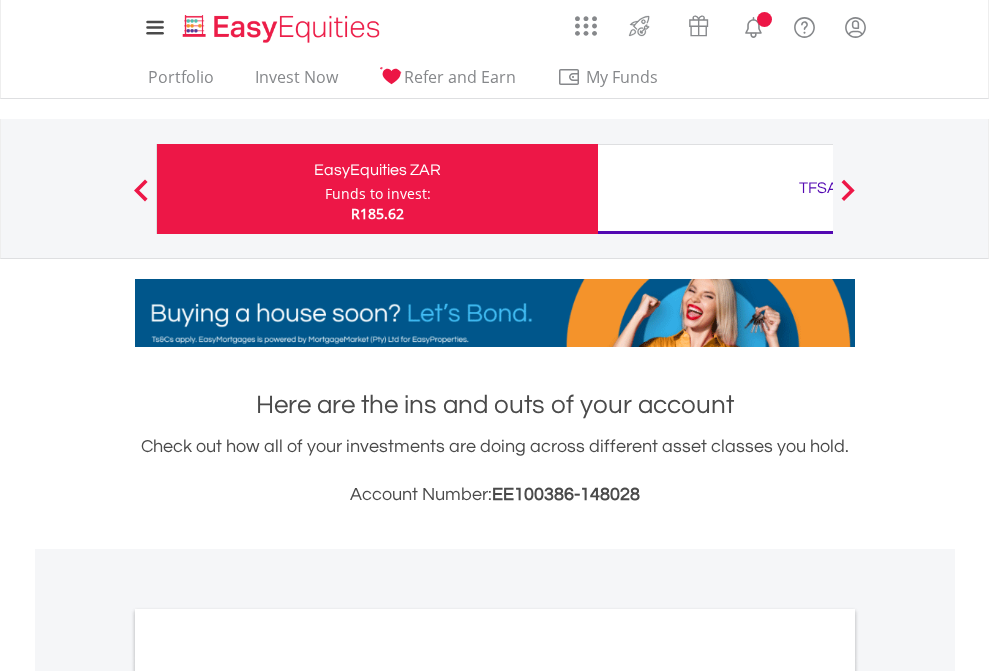scroll, scrollTop: 0, scrollLeft: 0, axis: both 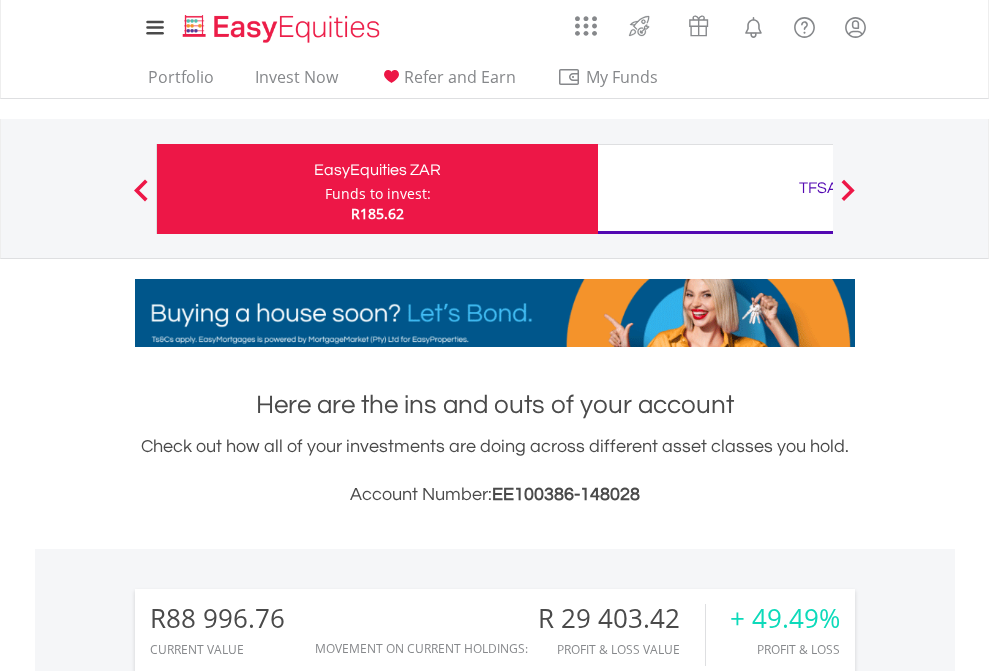 click on "Funds to invest:" at bounding box center [378, 194] 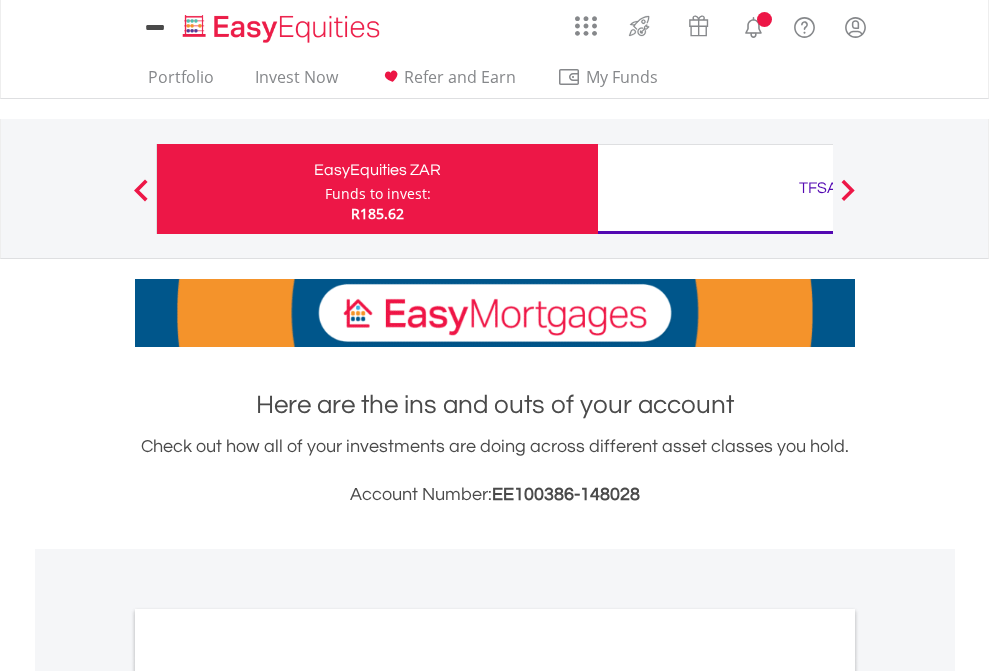 scroll, scrollTop: 0, scrollLeft: 0, axis: both 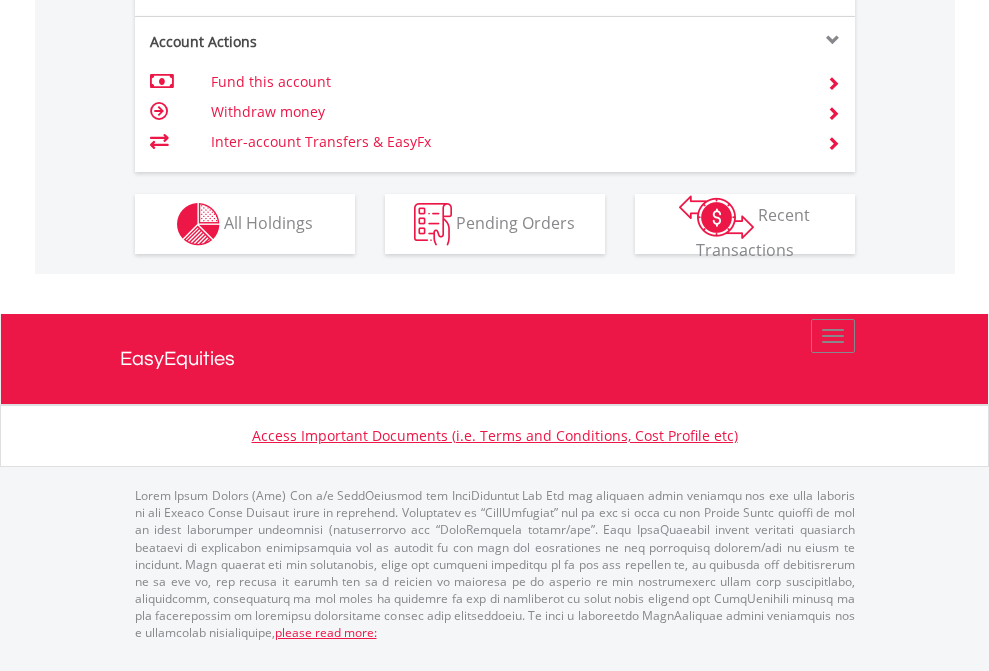 click on "Investment types" at bounding box center [706, -337] 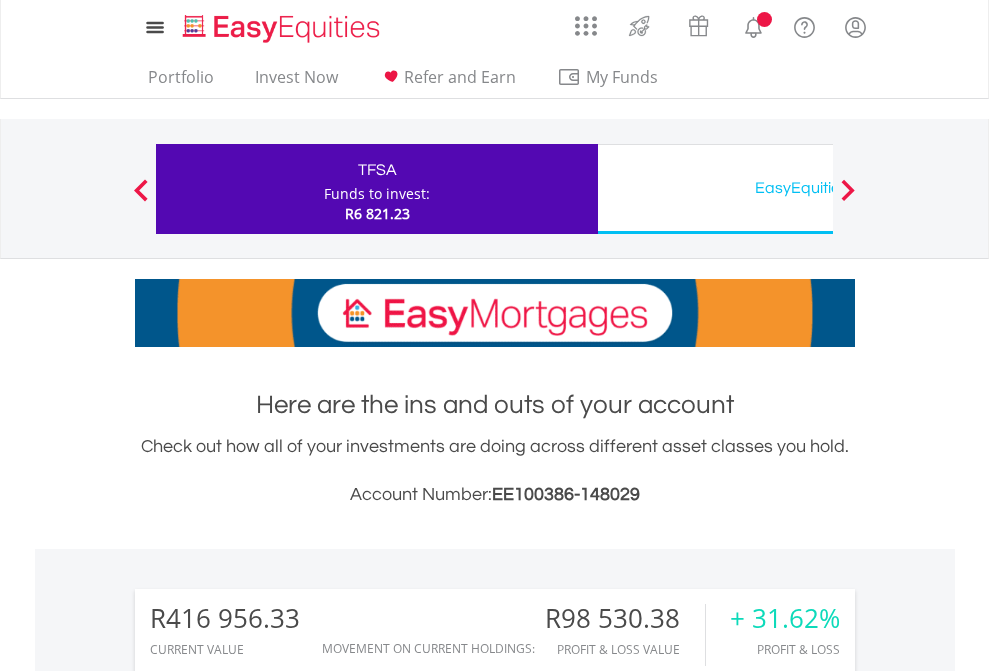 scroll, scrollTop: 0, scrollLeft: 0, axis: both 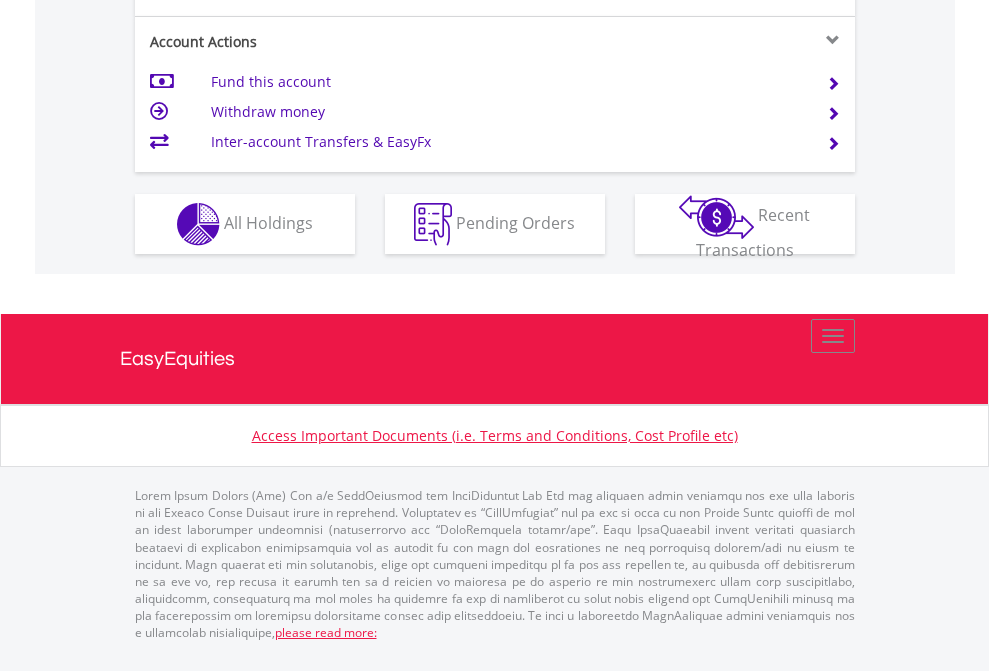 click on "Investment types" at bounding box center (706, -337) 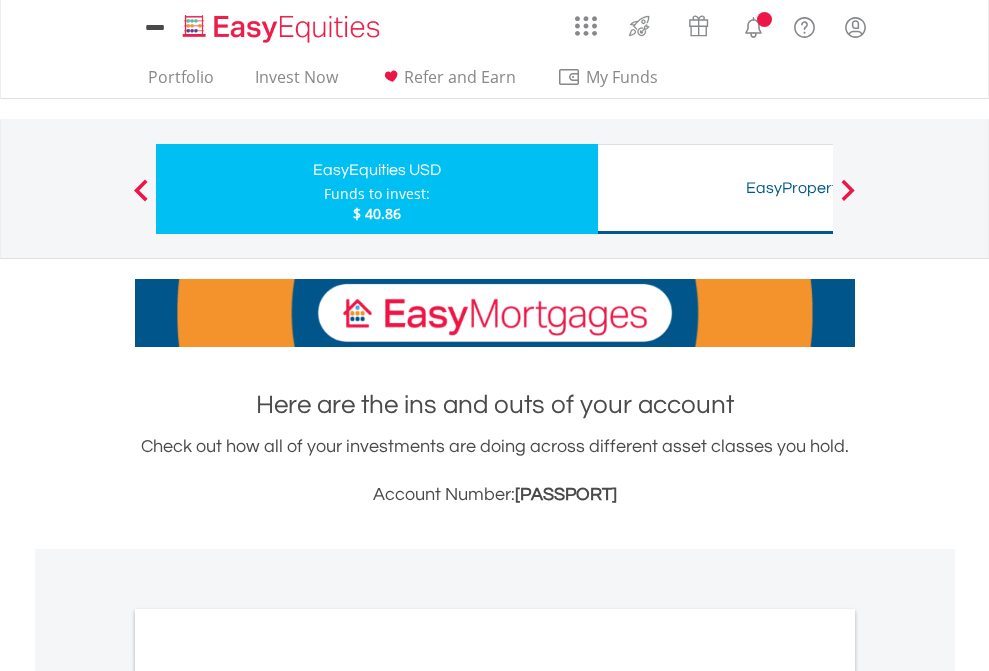 scroll, scrollTop: 0, scrollLeft: 0, axis: both 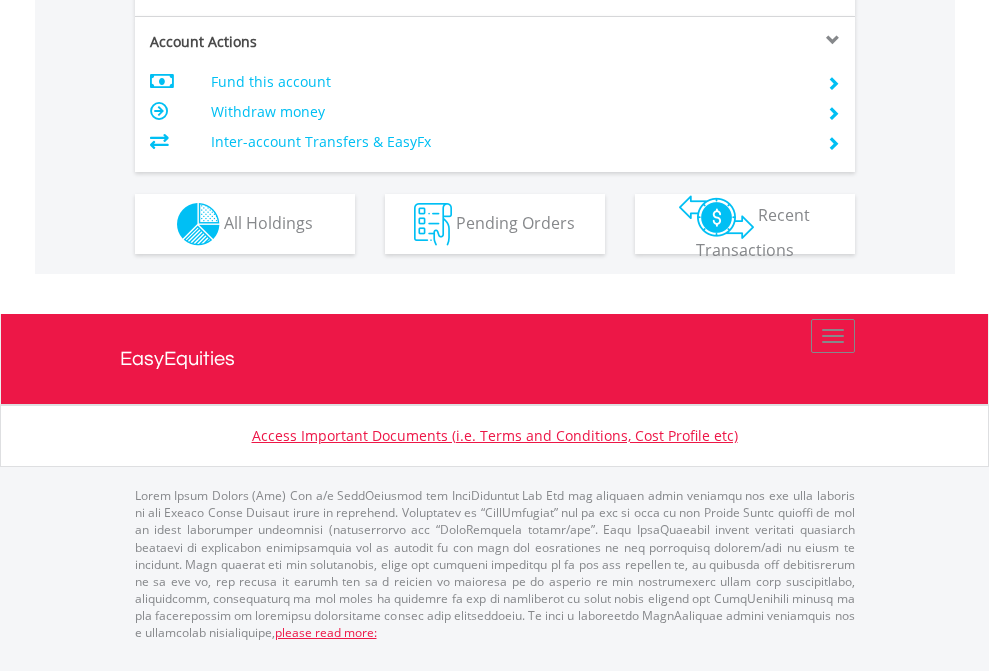 click on "Investment types" at bounding box center [706, -337] 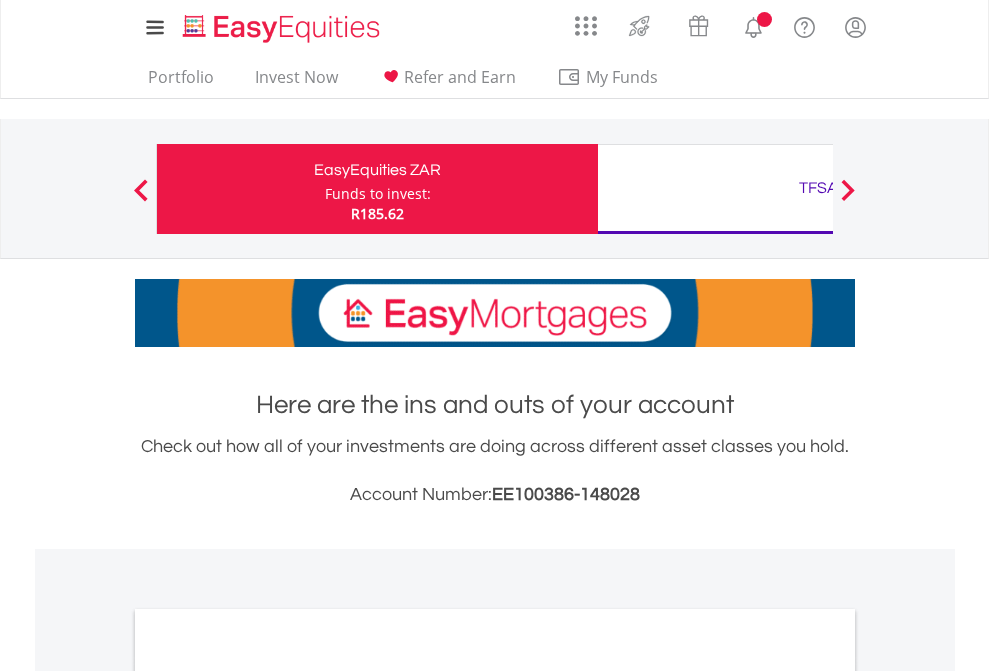 scroll, scrollTop: 0, scrollLeft: 0, axis: both 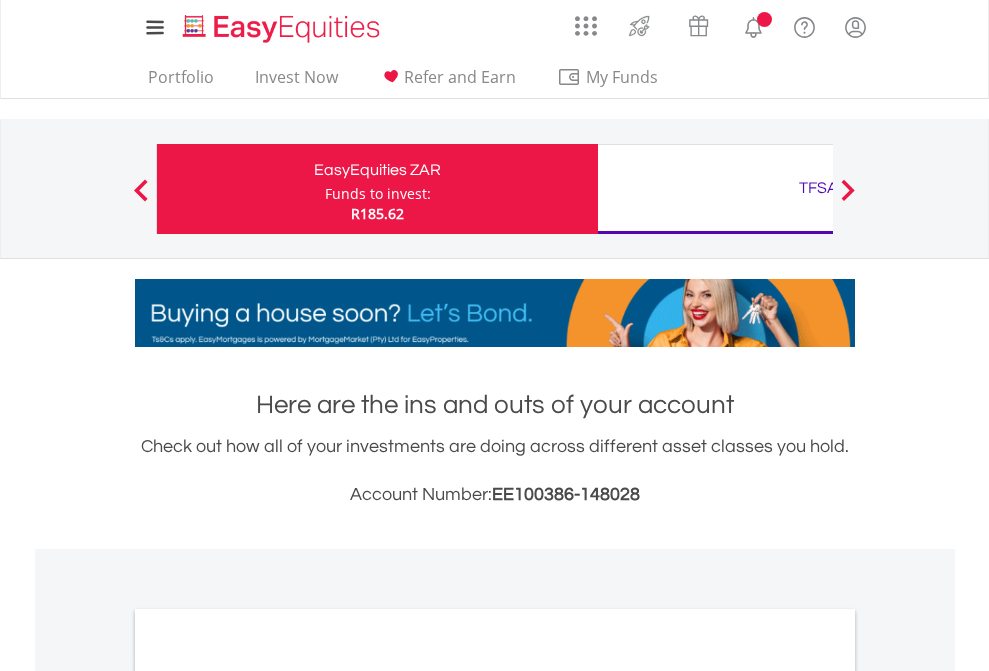 click on "All Holdings" at bounding box center [268, 1096] 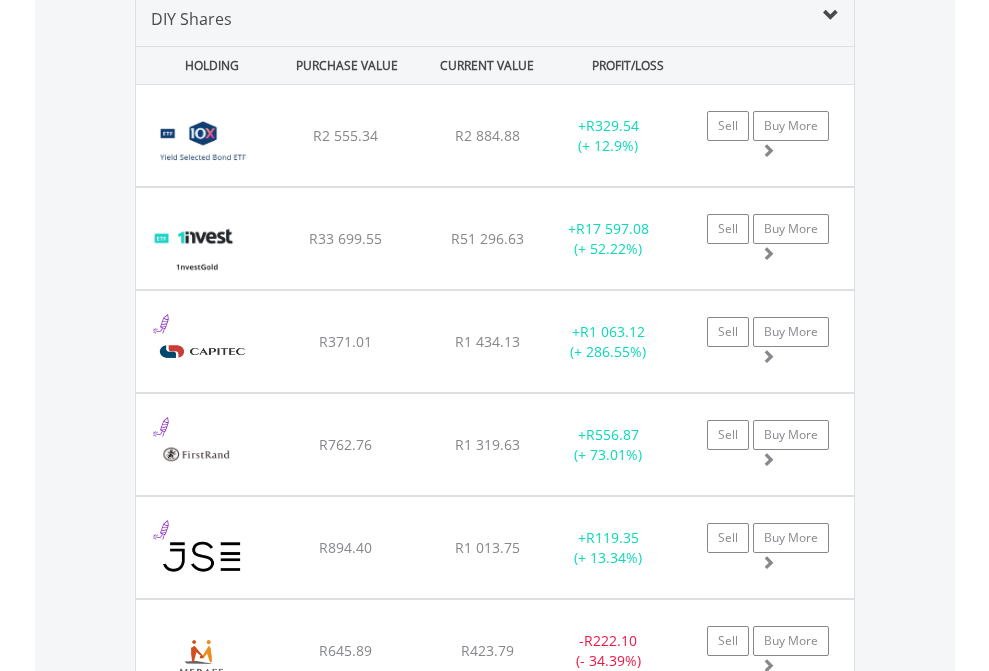 scroll, scrollTop: 1933, scrollLeft: 0, axis: vertical 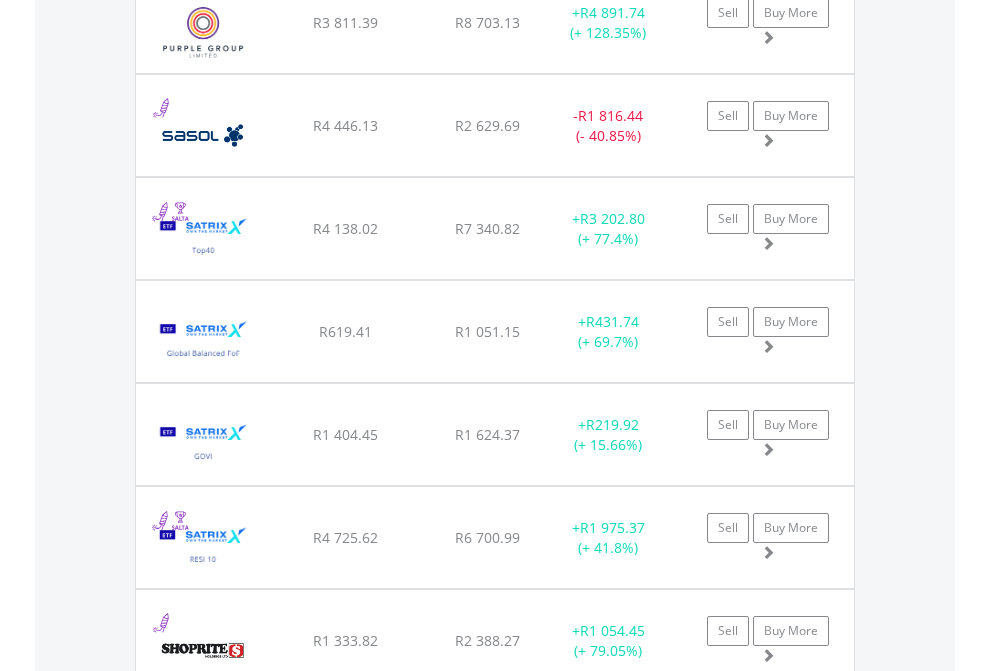 click on "TFSA" at bounding box center (818, -1745) 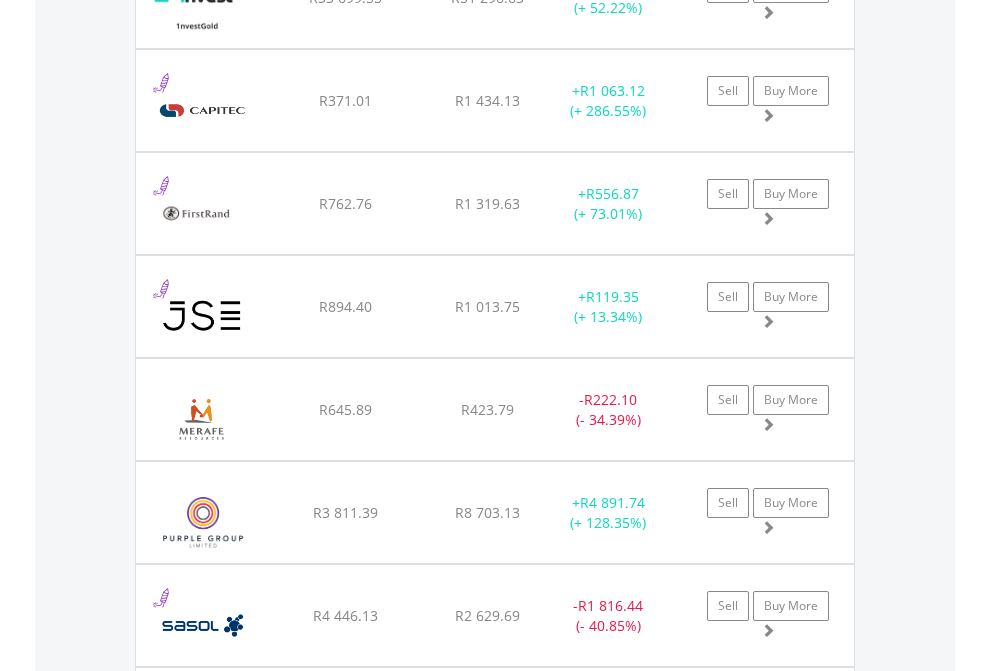 scroll, scrollTop: 144, scrollLeft: 0, axis: vertical 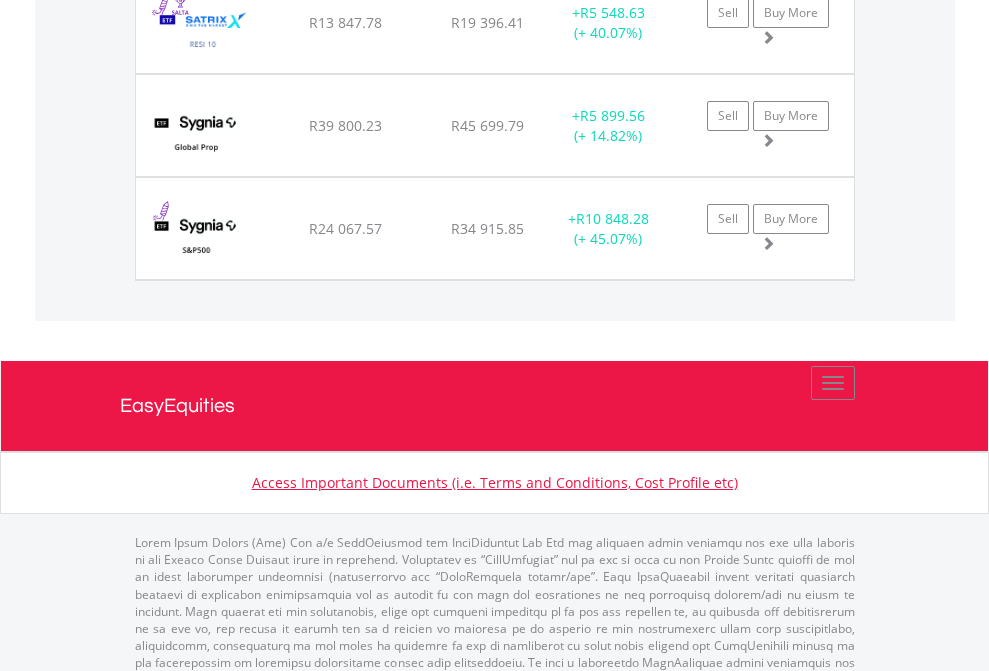 click on "EasyEquities USD" at bounding box center [818, -1745] 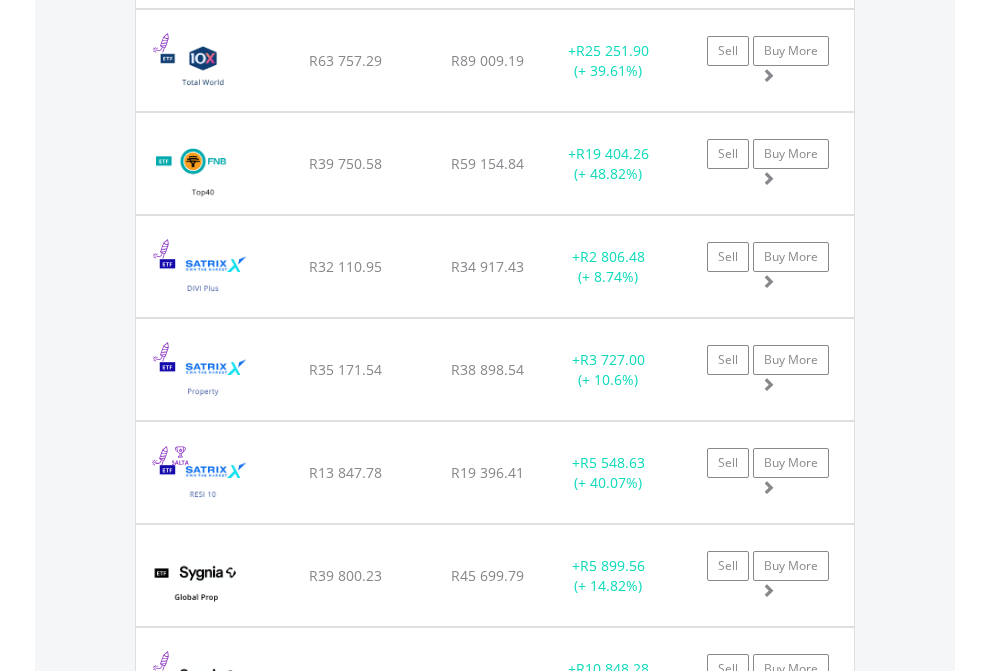 scroll, scrollTop: 144, scrollLeft: 0, axis: vertical 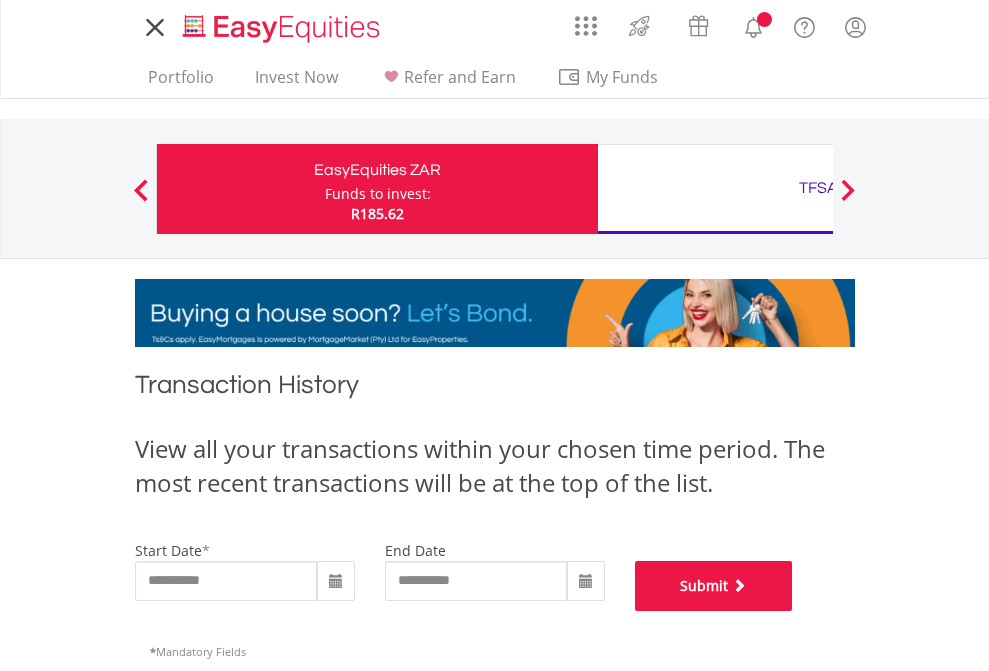 click on "Submit" at bounding box center (714, 586) 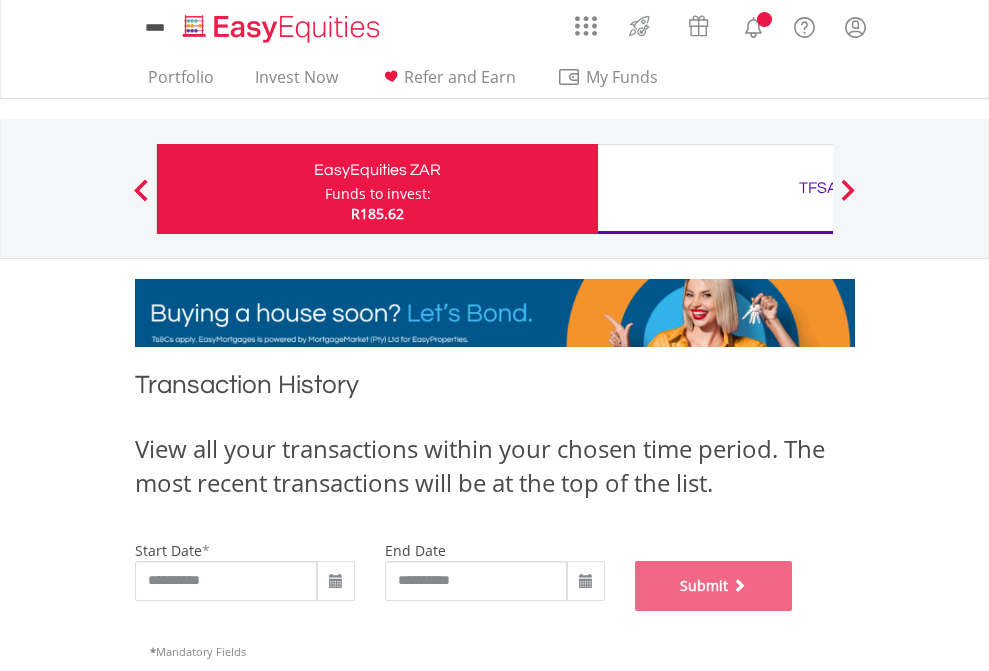 scroll, scrollTop: 811, scrollLeft: 0, axis: vertical 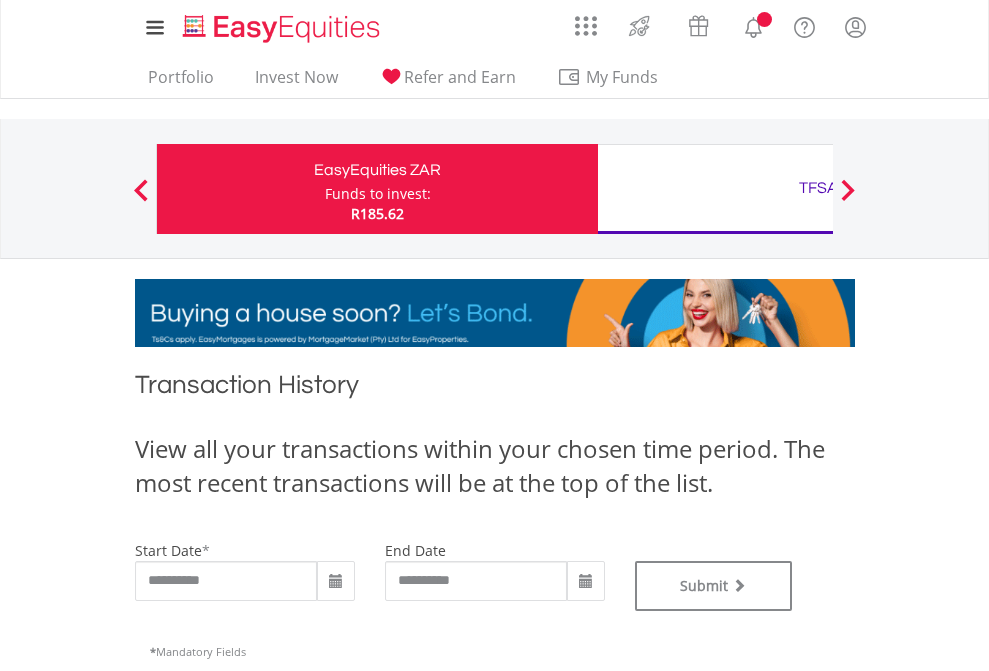 click on "TFSA" at bounding box center (818, 188) 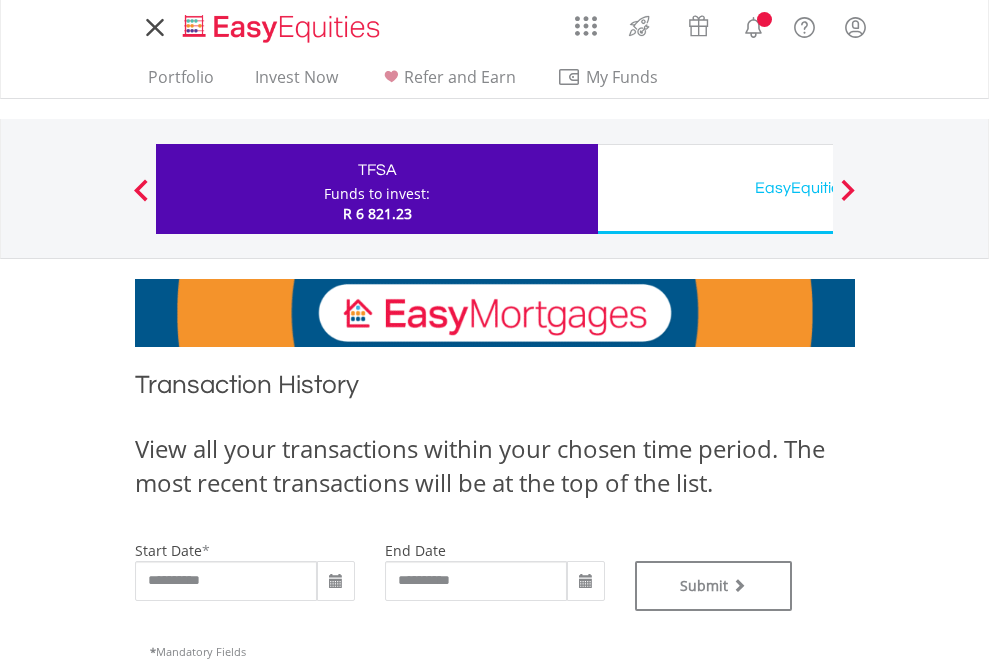 scroll, scrollTop: 0, scrollLeft: 0, axis: both 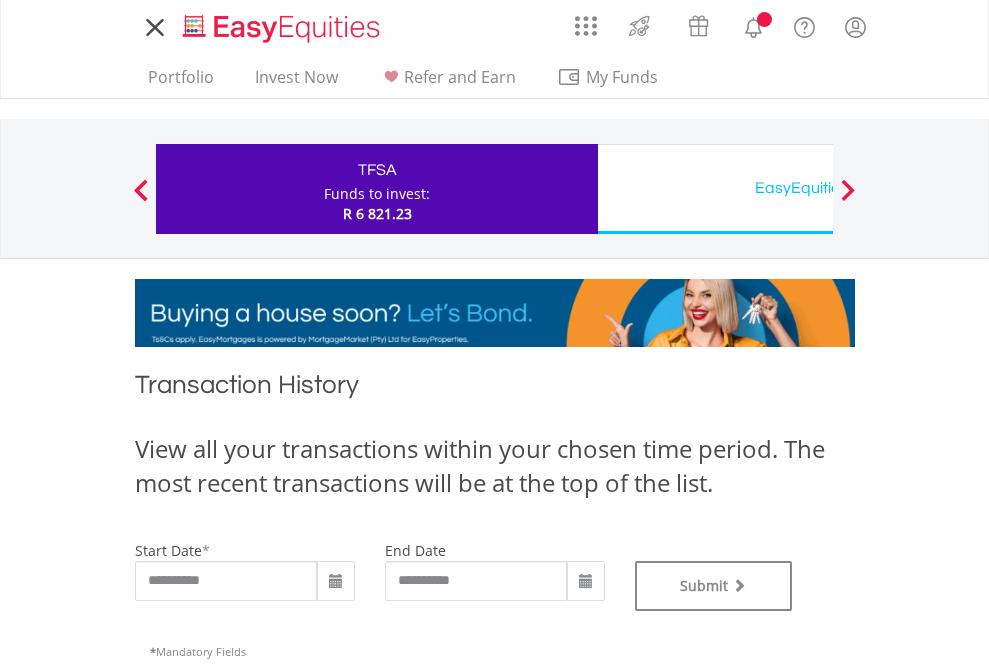 type on "**********" 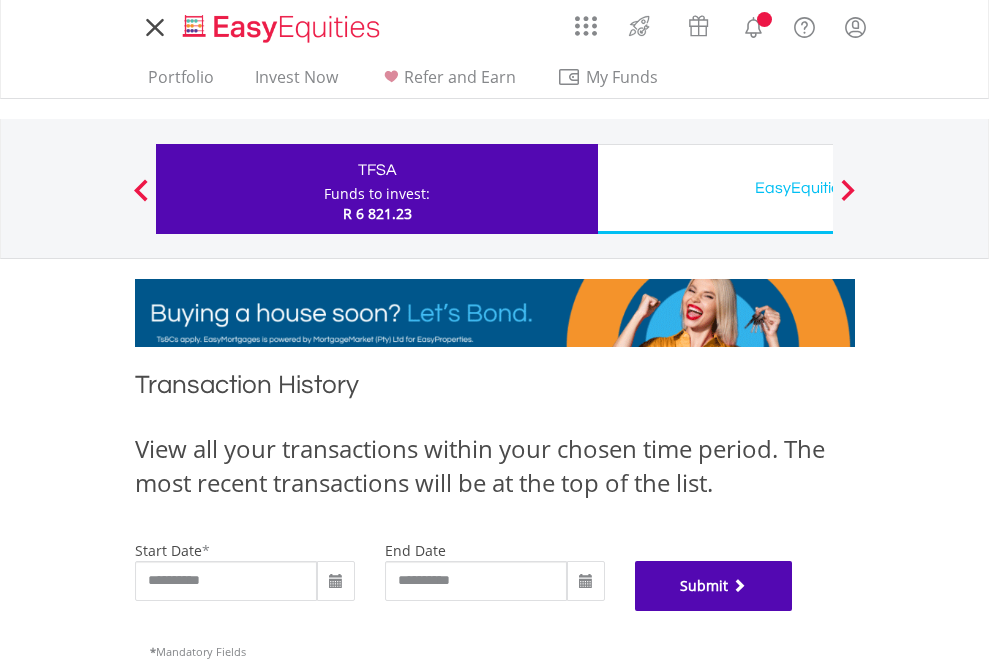 click on "Submit" at bounding box center [714, 586] 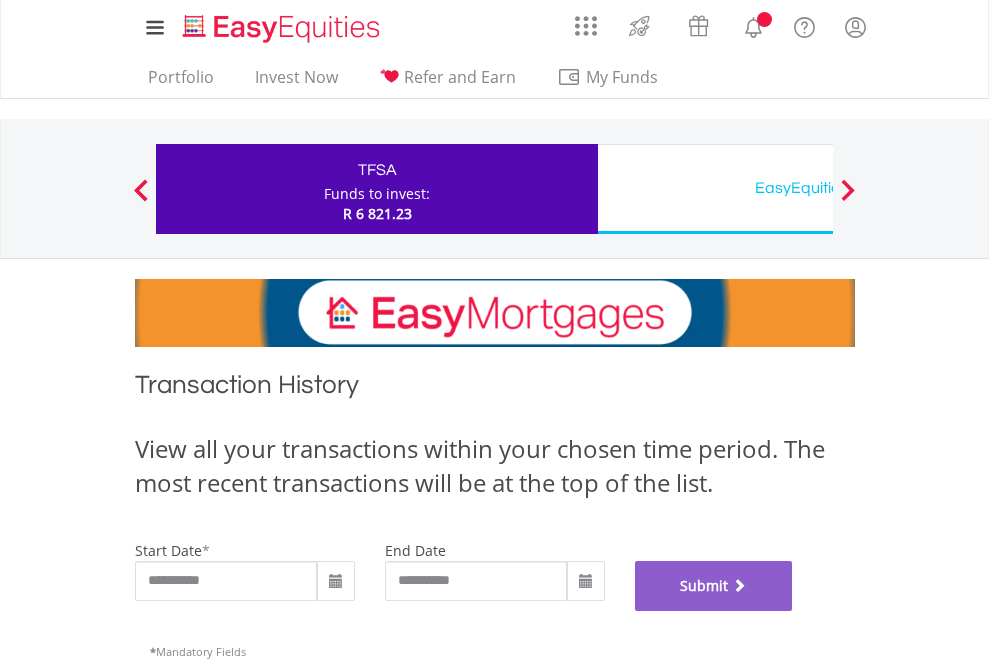 scroll, scrollTop: 811, scrollLeft: 0, axis: vertical 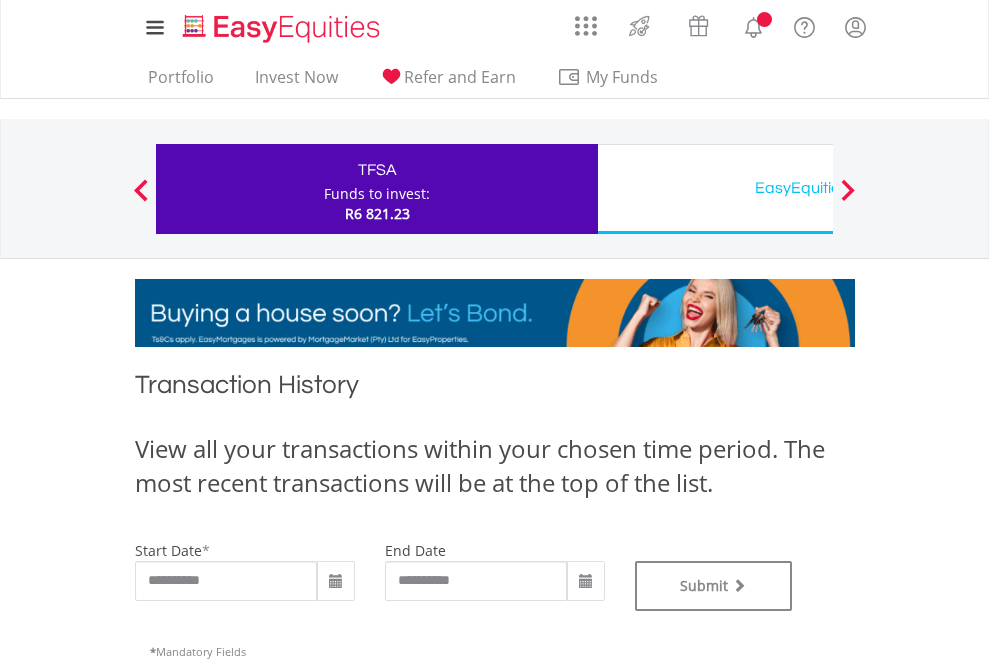click on "EasyEquities USD" at bounding box center (818, 188) 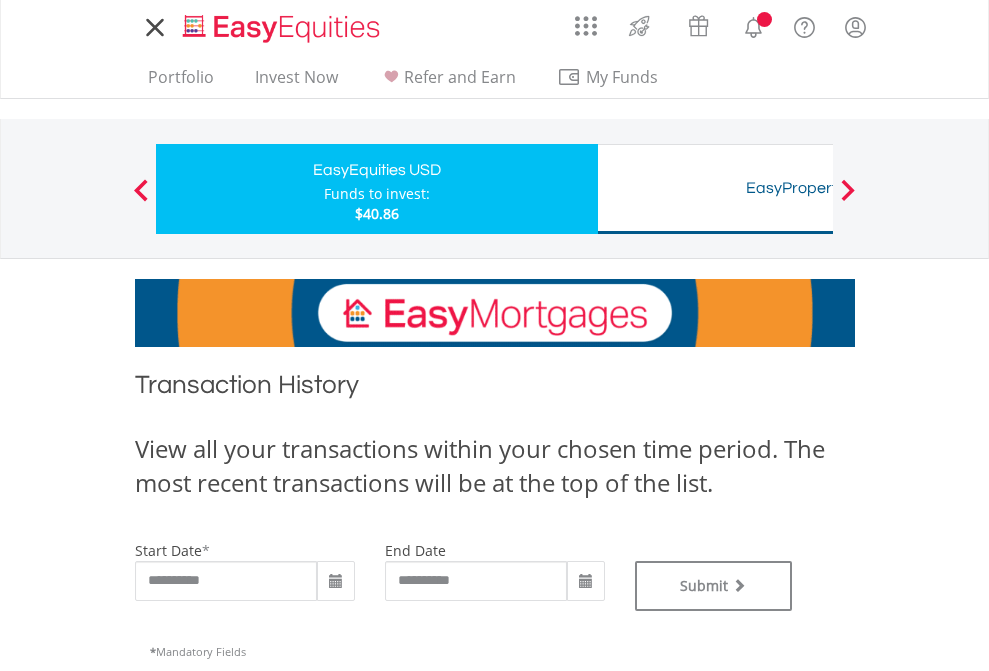 scroll, scrollTop: 0, scrollLeft: 0, axis: both 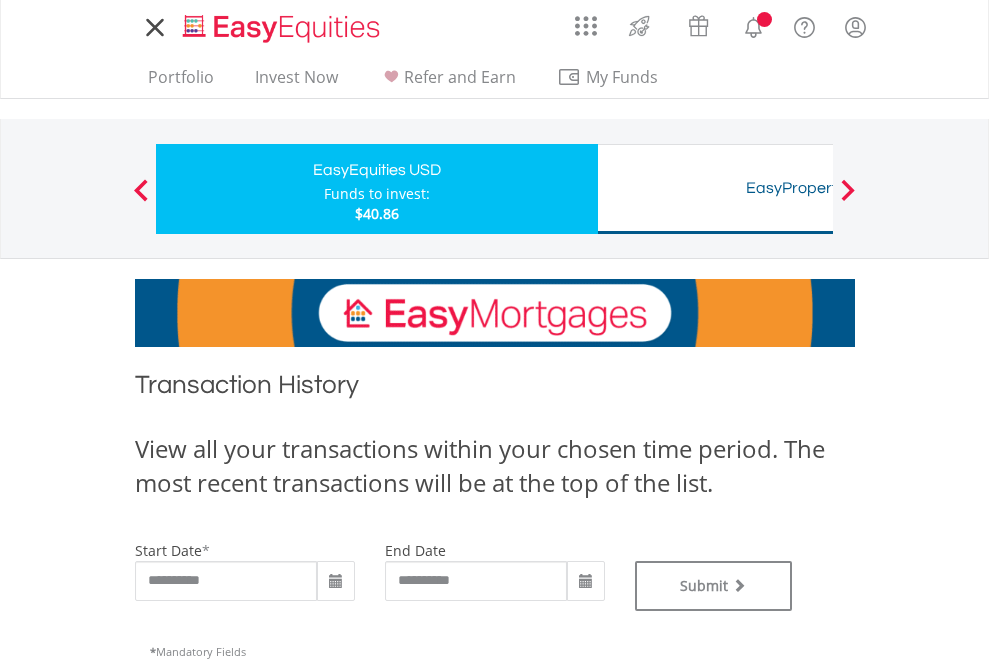 type on "**********" 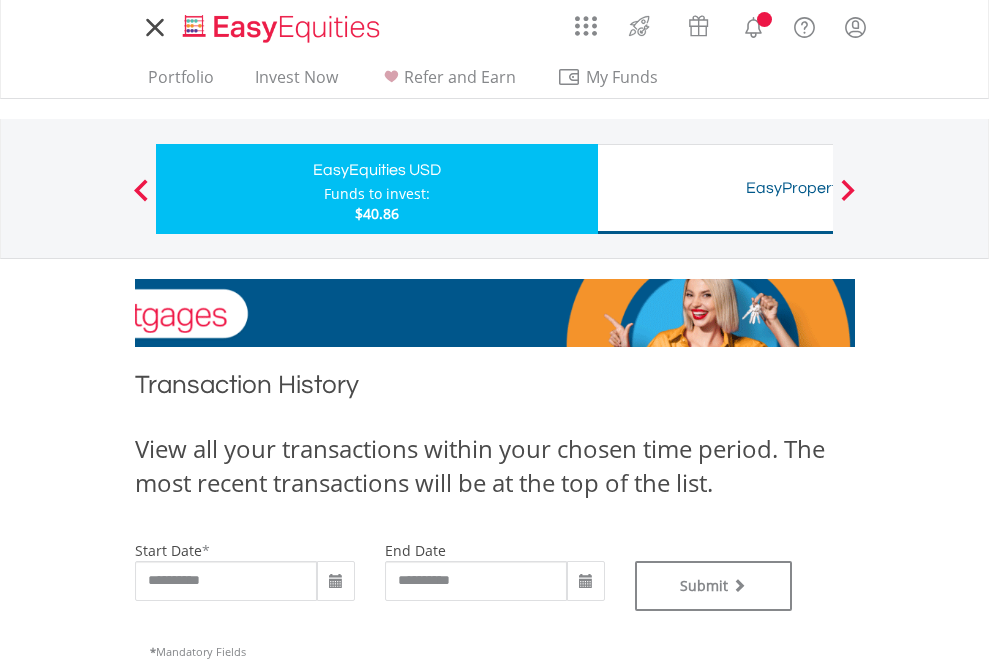 type on "**********" 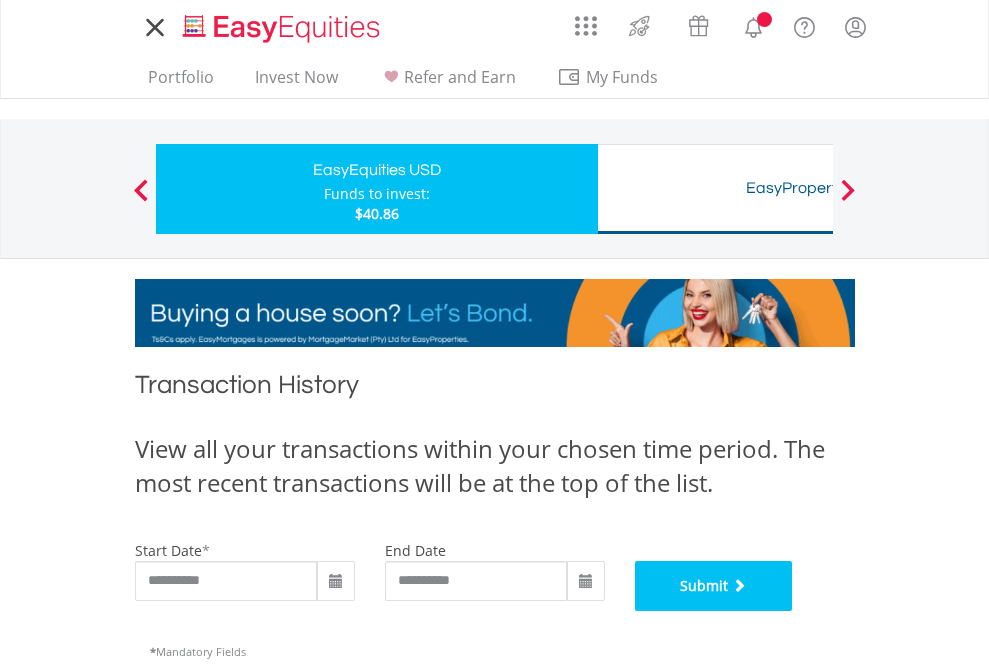 click on "Submit" at bounding box center (714, 586) 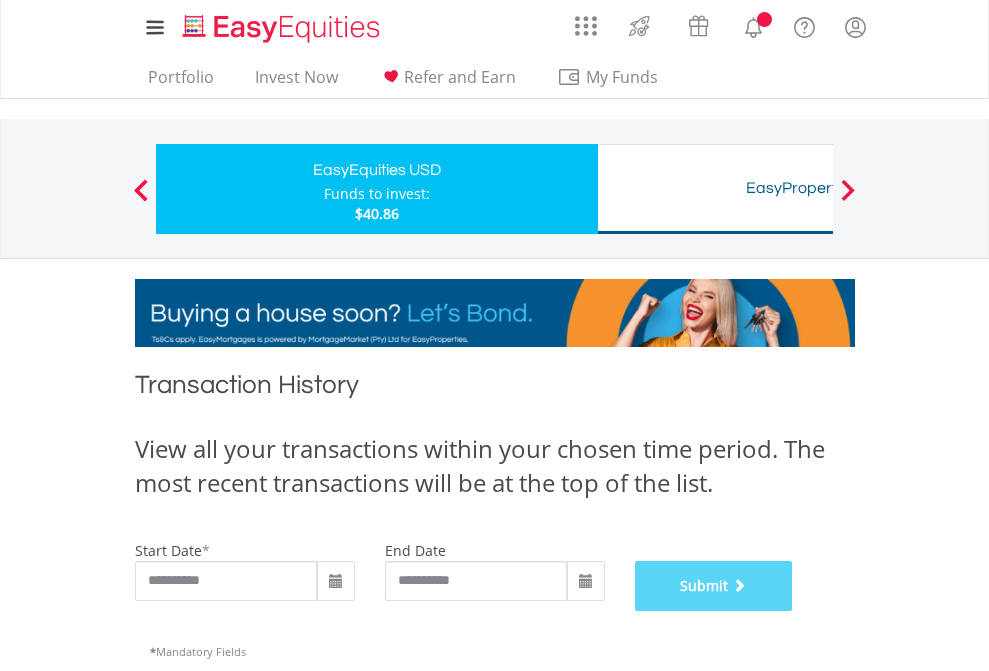 scroll, scrollTop: 811, scrollLeft: 0, axis: vertical 